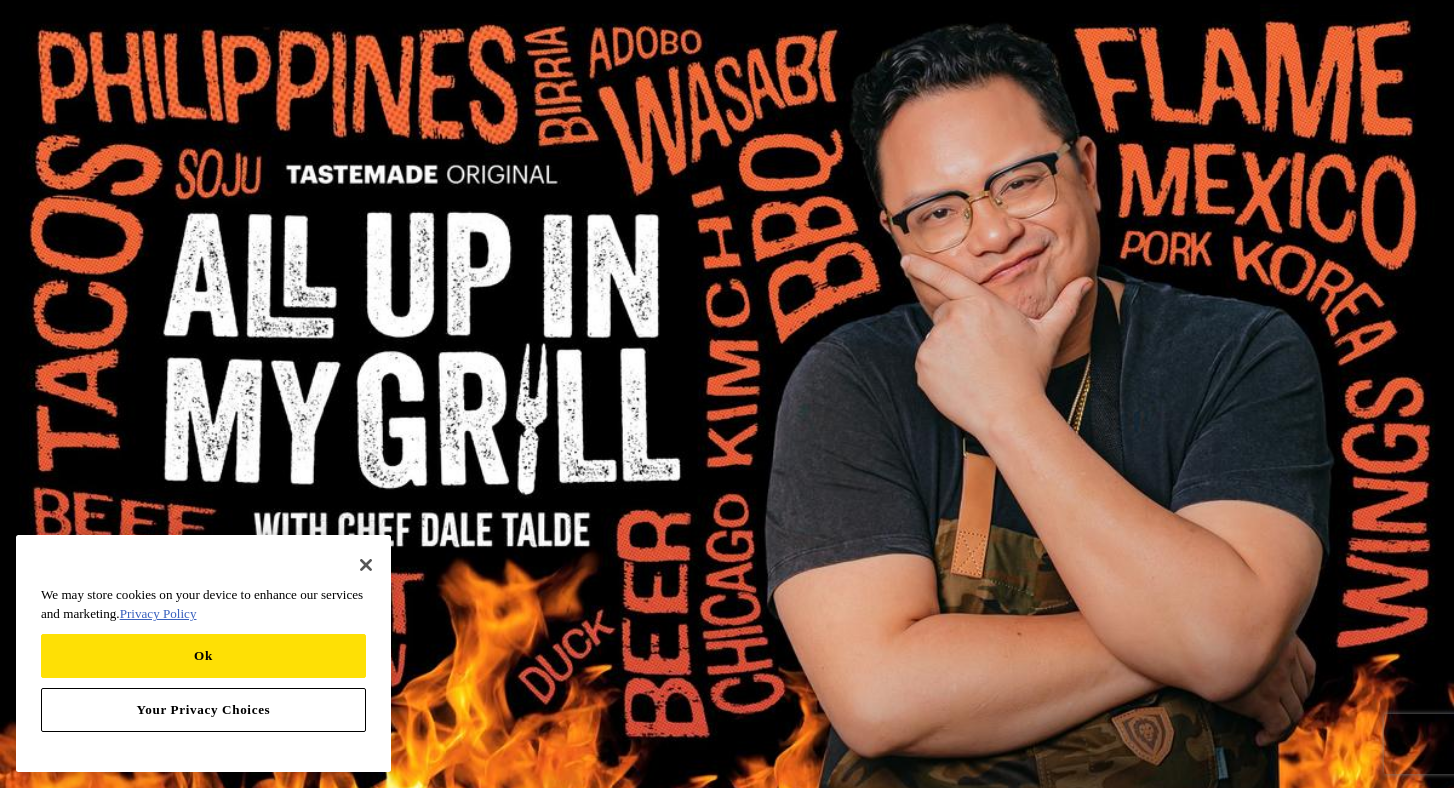scroll, scrollTop: 7, scrollLeft: 0, axis: vertical 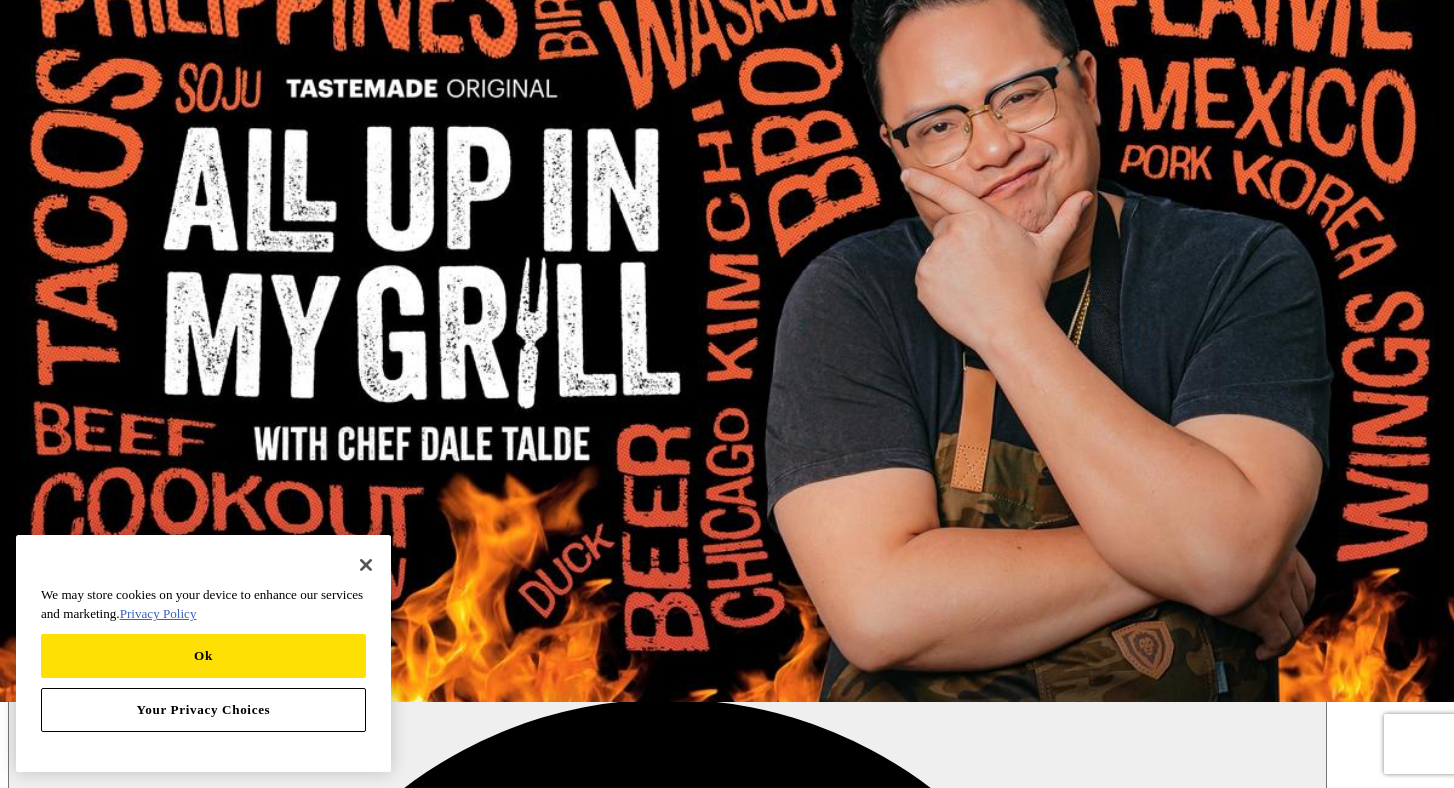 click on "Recipes" at bounding box center [33, 308] 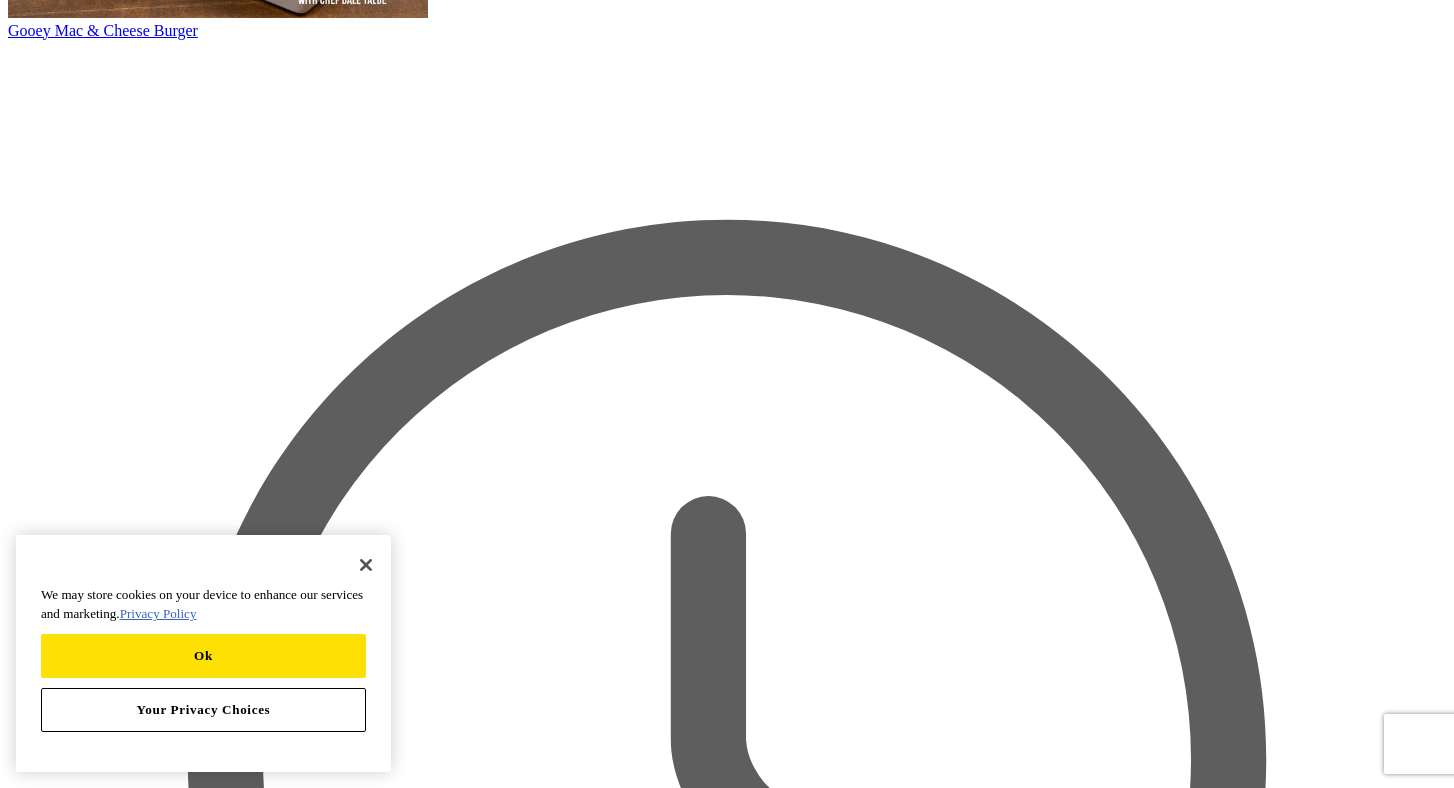scroll, scrollTop: 1117, scrollLeft: 0, axis: vertical 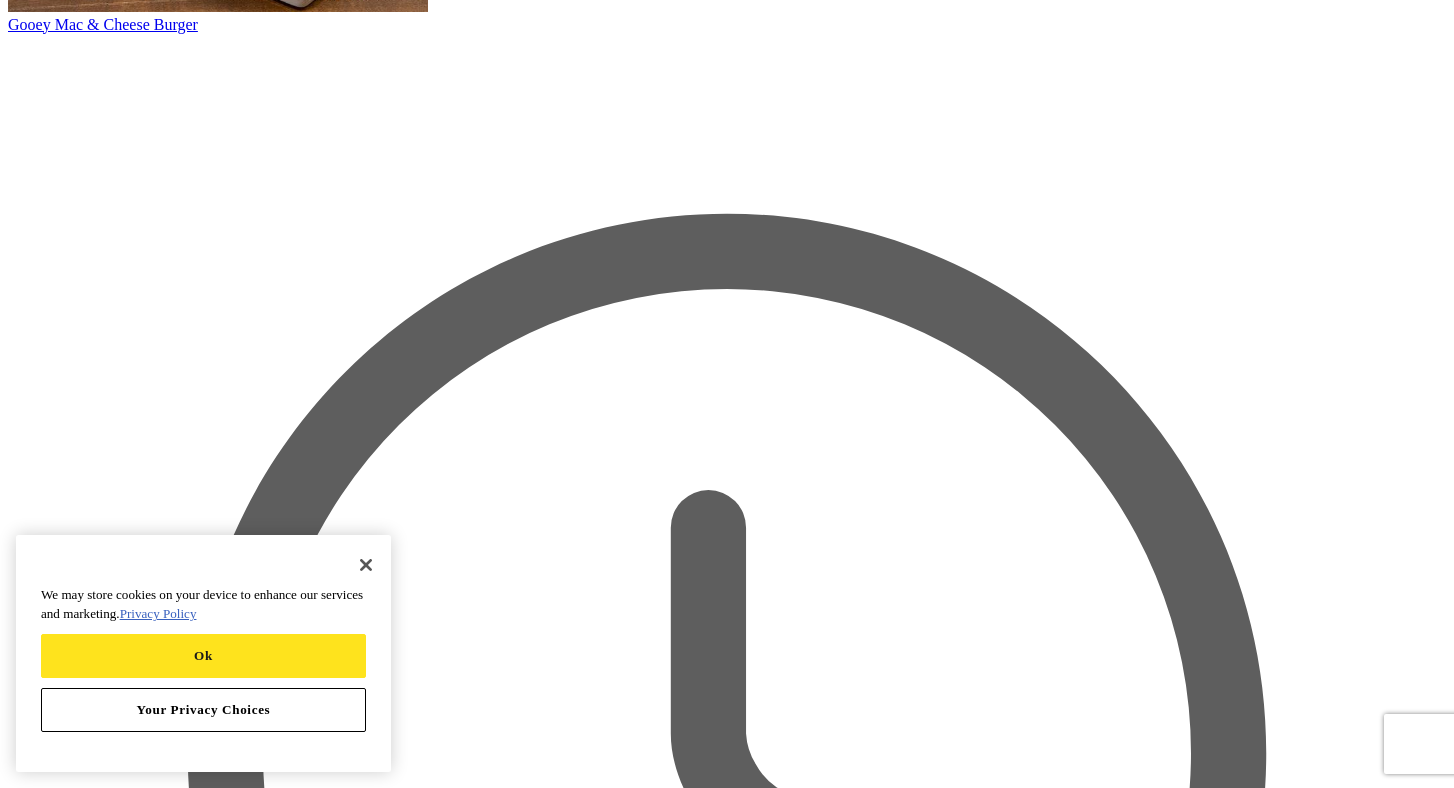 click on "Ok" at bounding box center (203, 656) 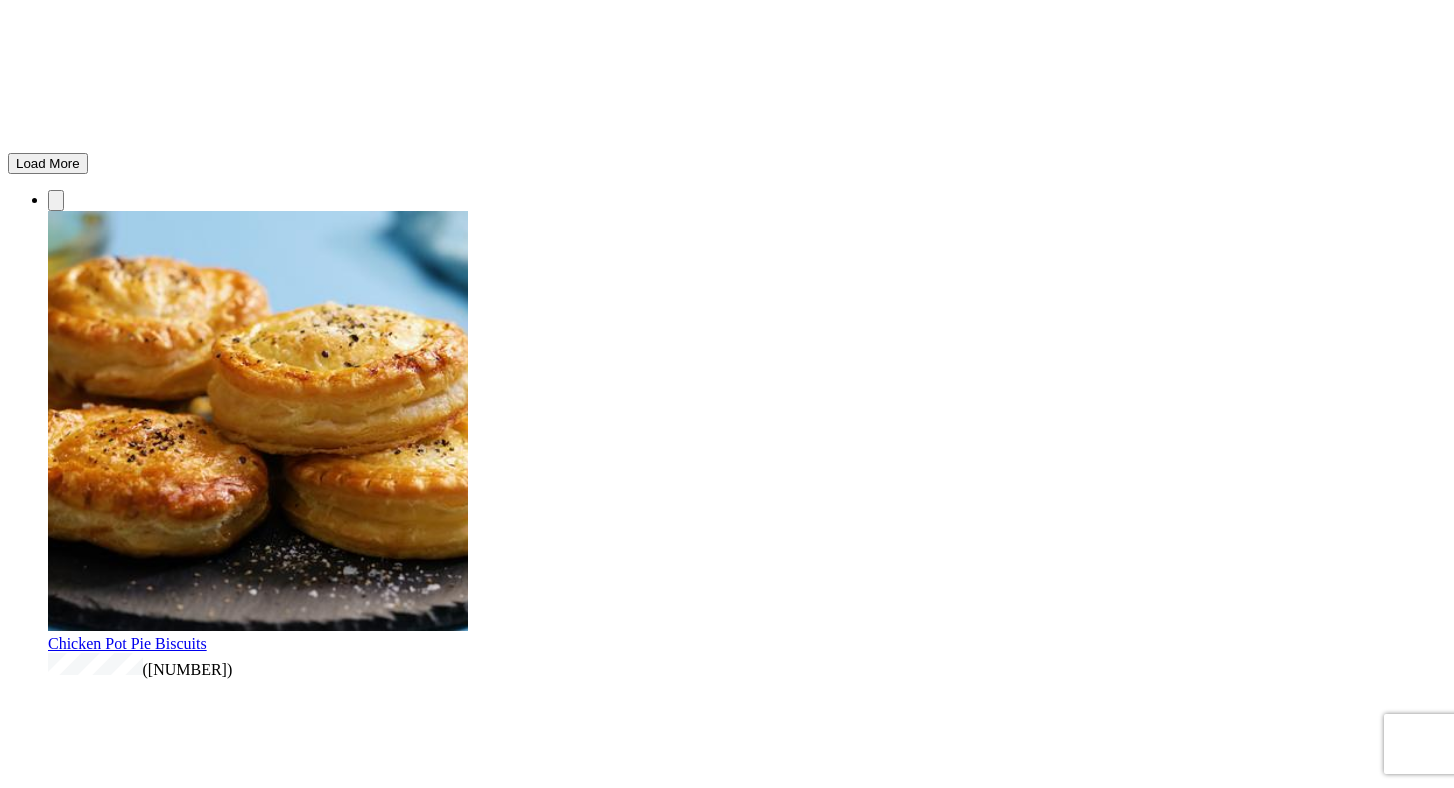 scroll, scrollTop: 1821, scrollLeft: 0, axis: vertical 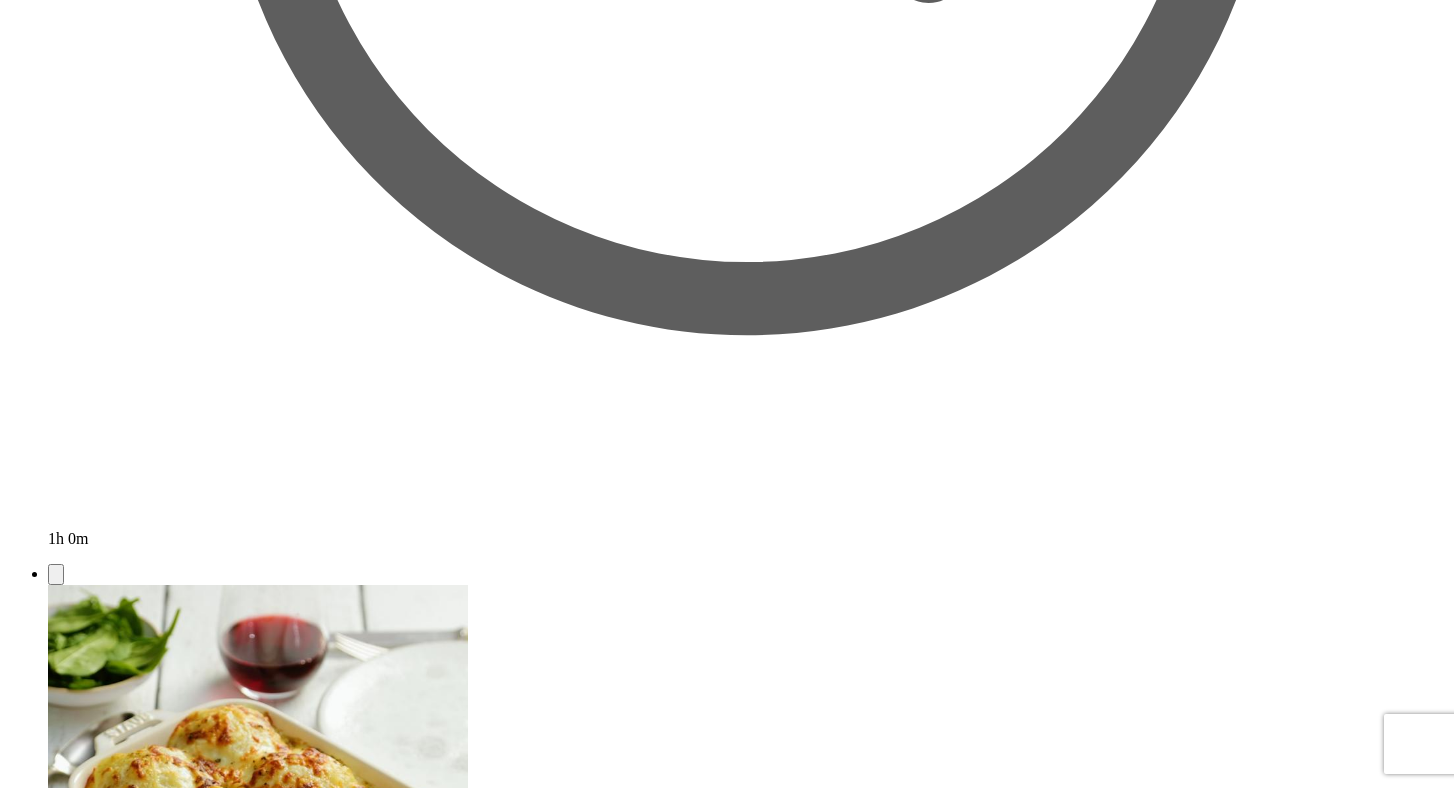 click on "Pineapple Upside-Down Cake" at bounding box center [145, 190606] 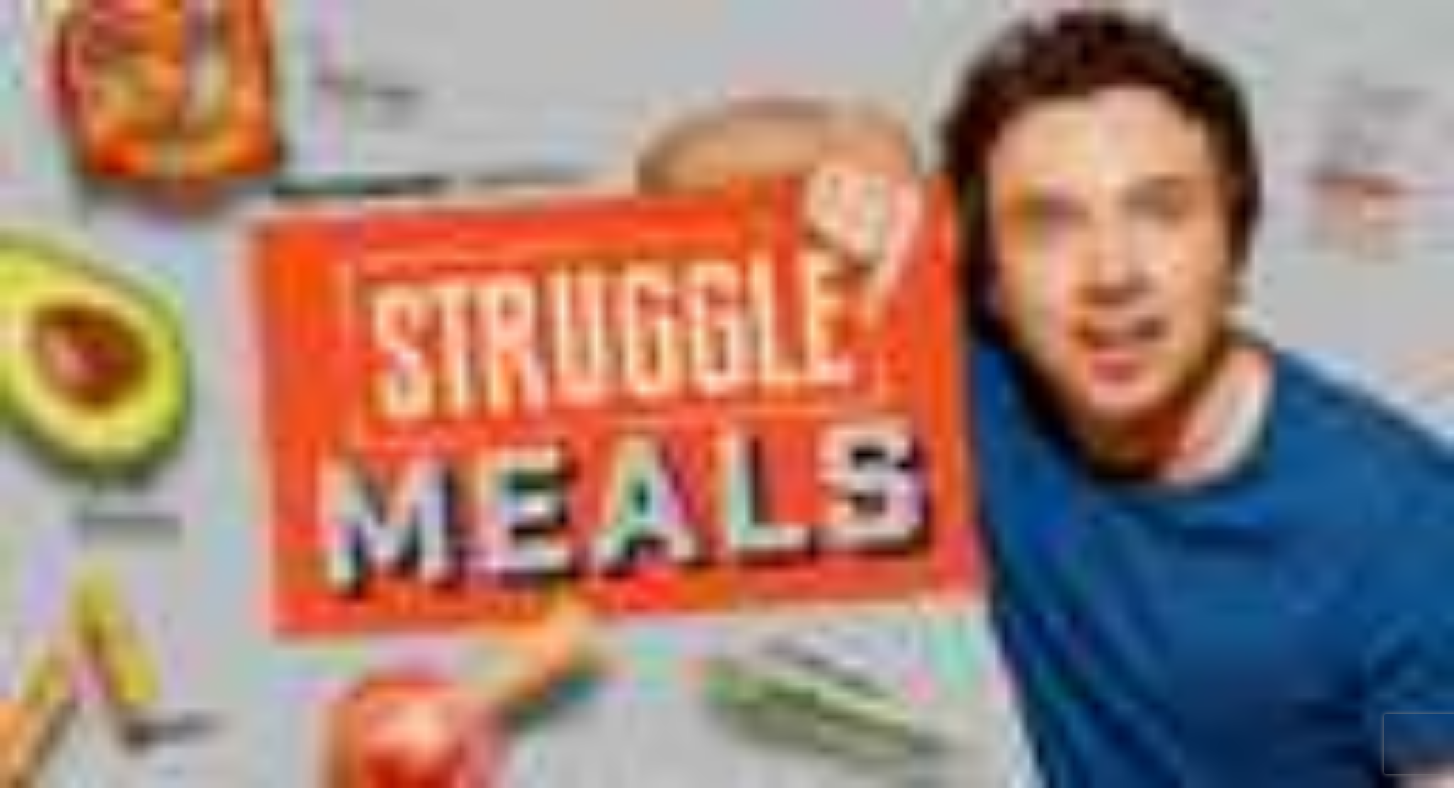 scroll, scrollTop: 0, scrollLeft: 0, axis: both 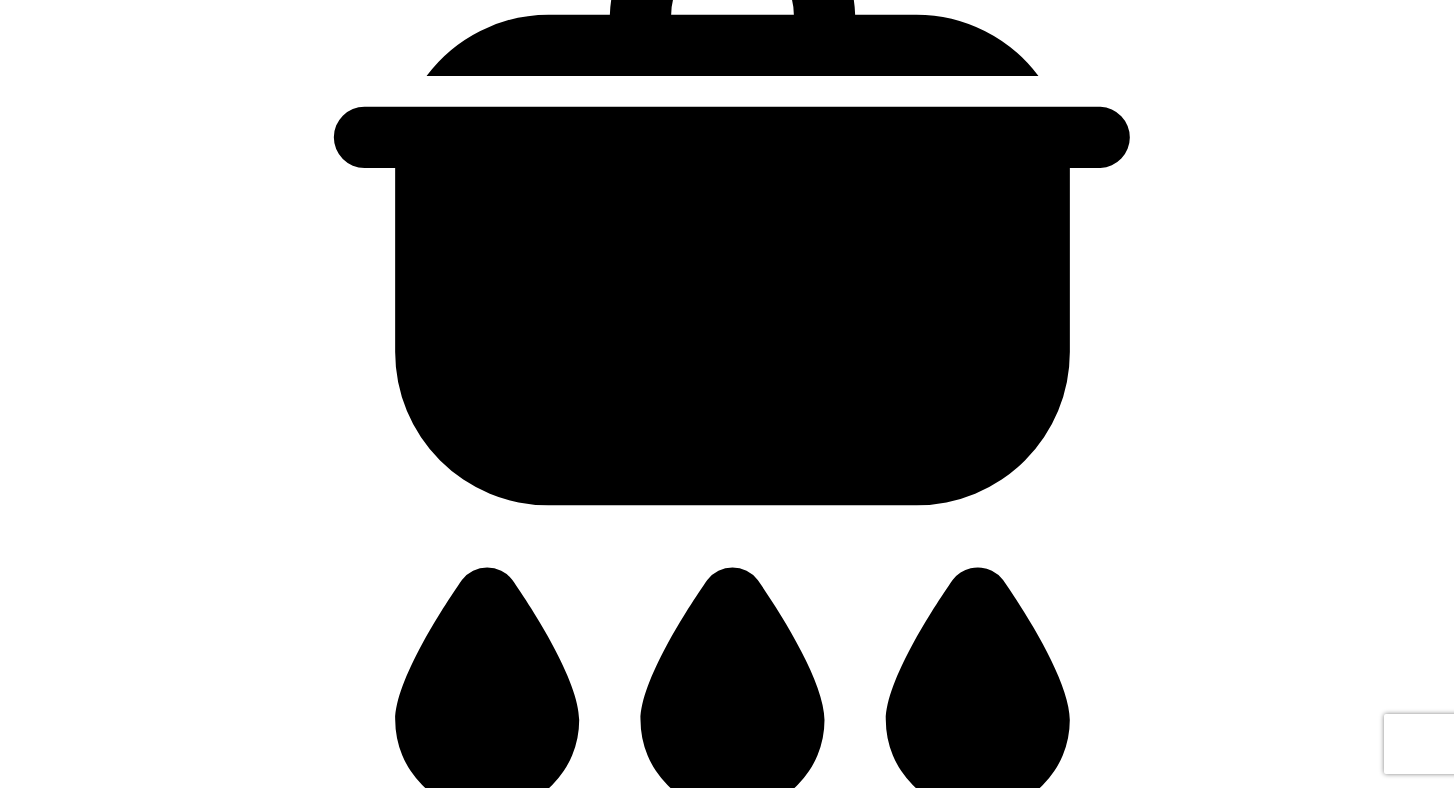 click at bounding box center (27, 8802) 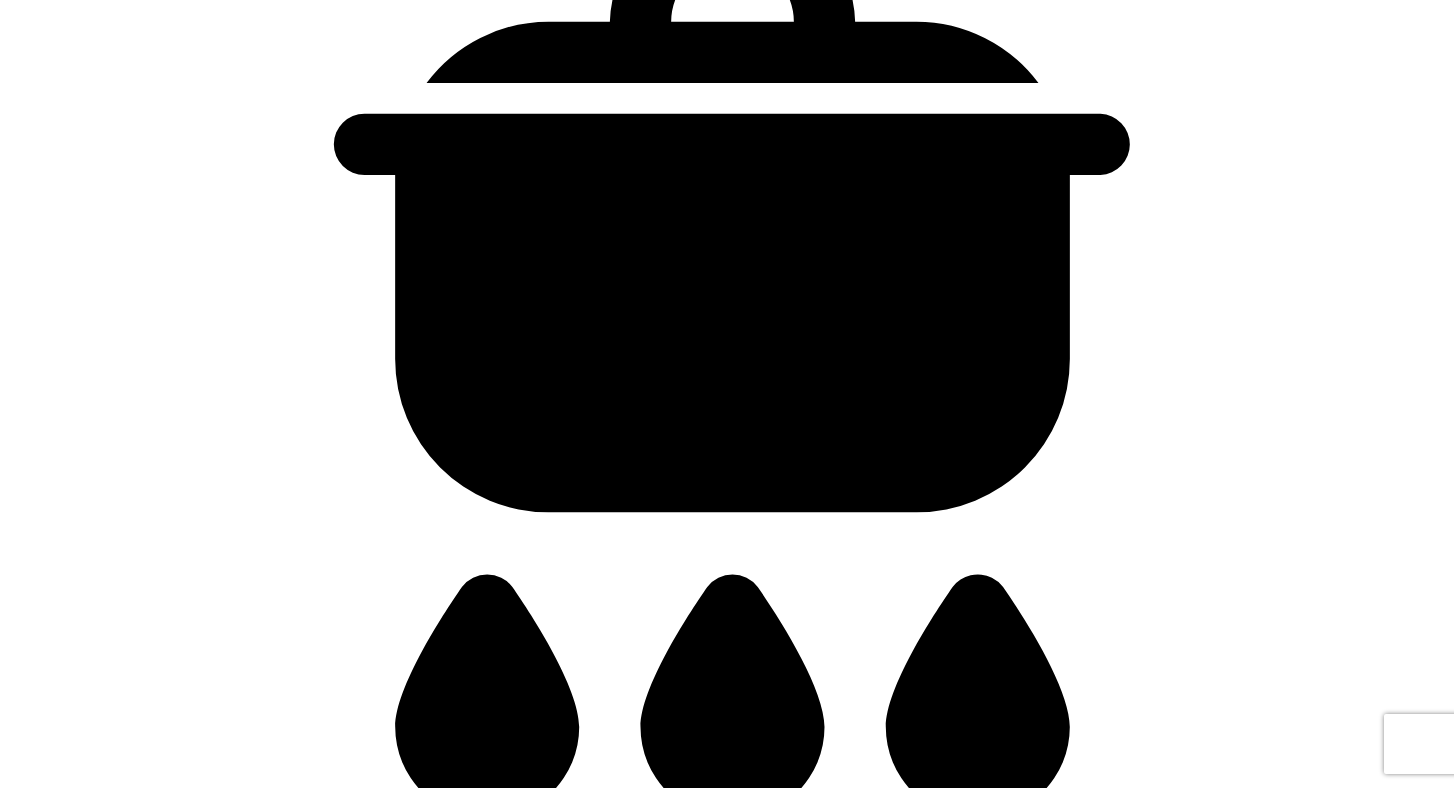 scroll, scrollTop: 2667, scrollLeft: 0, axis: vertical 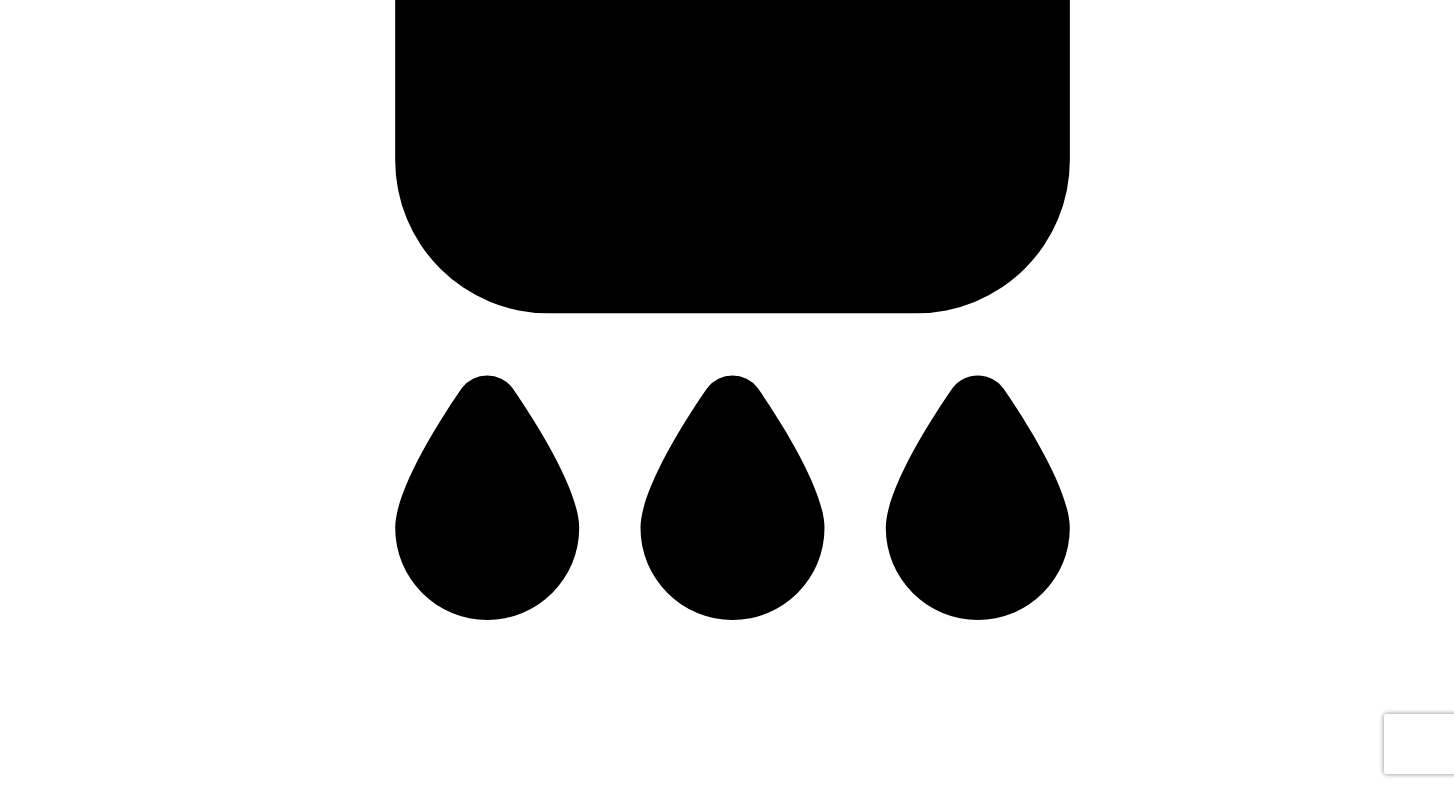 click on "View All Recipes" at bounding box center [64, 8612] 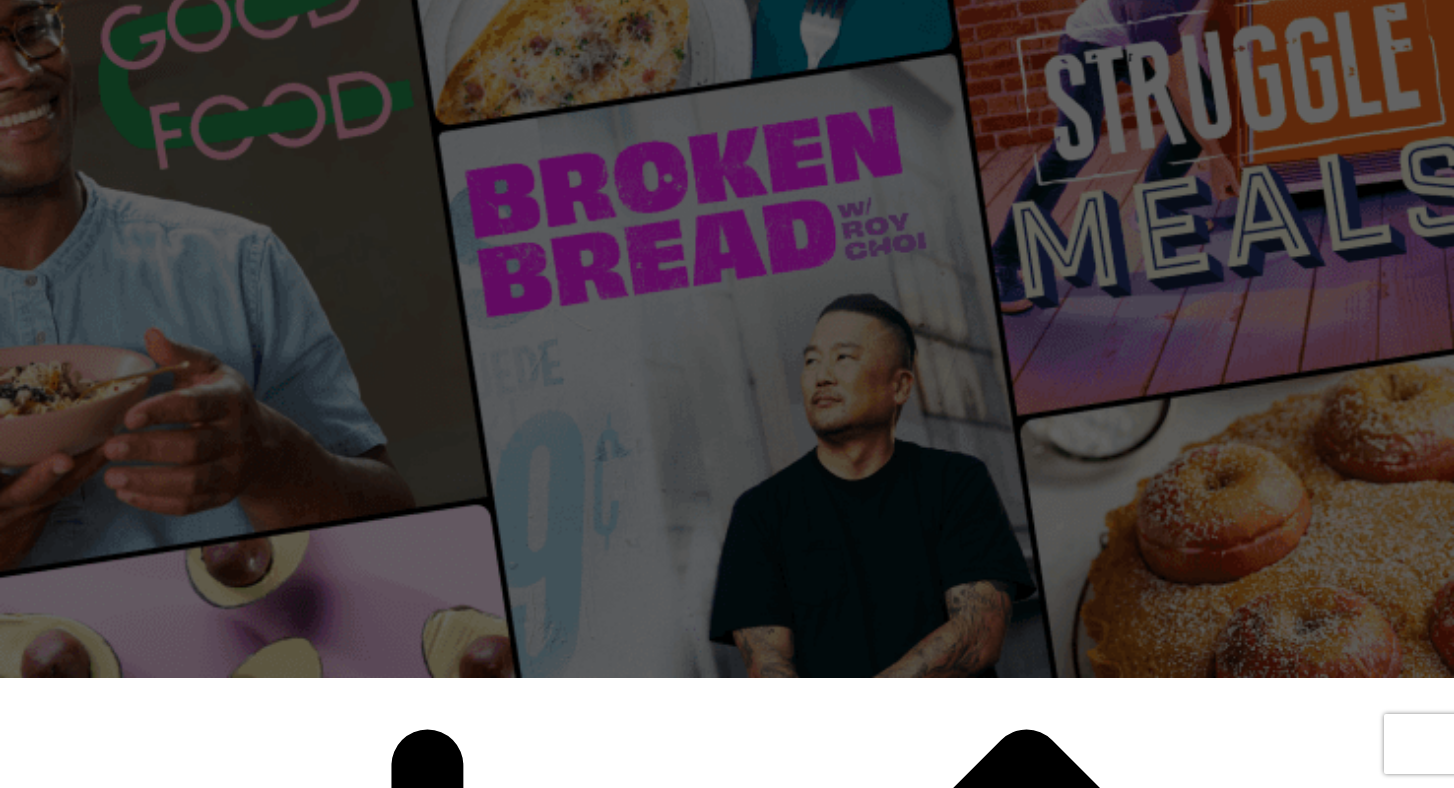 scroll, scrollTop: 105, scrollLeft: 0, axis: vertical 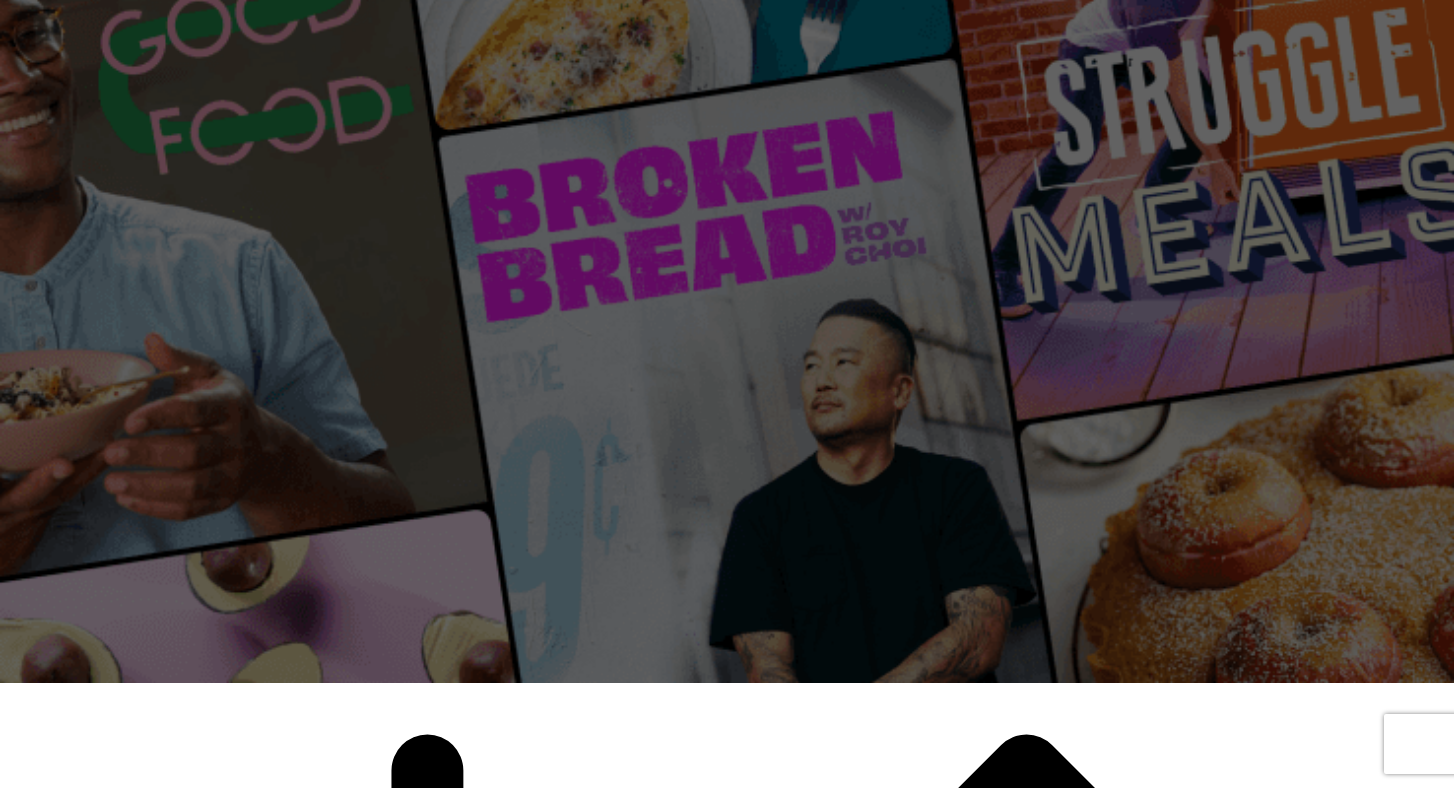 click at bounding box center (96, 249) 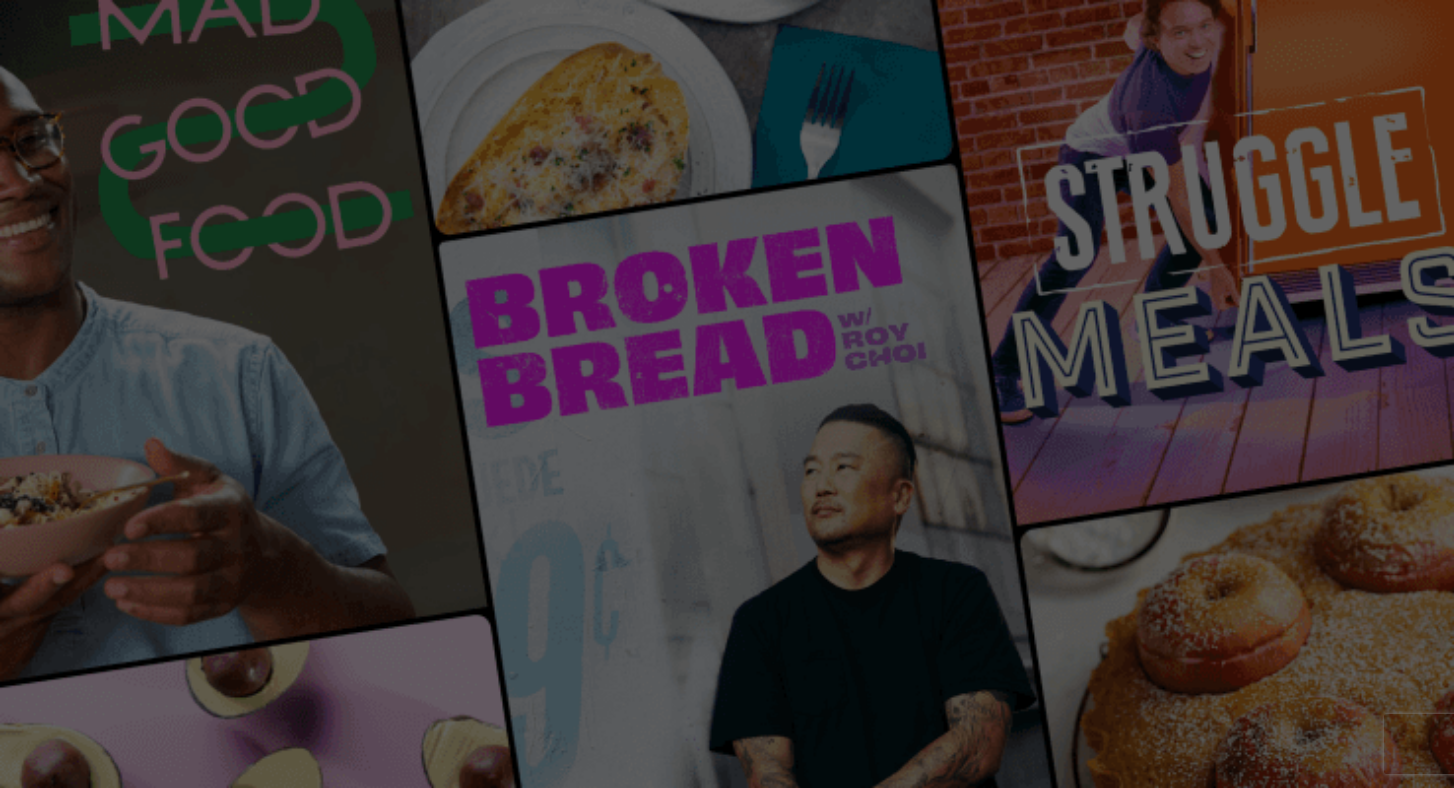 type on "Grilled Pineapple upside down cake" 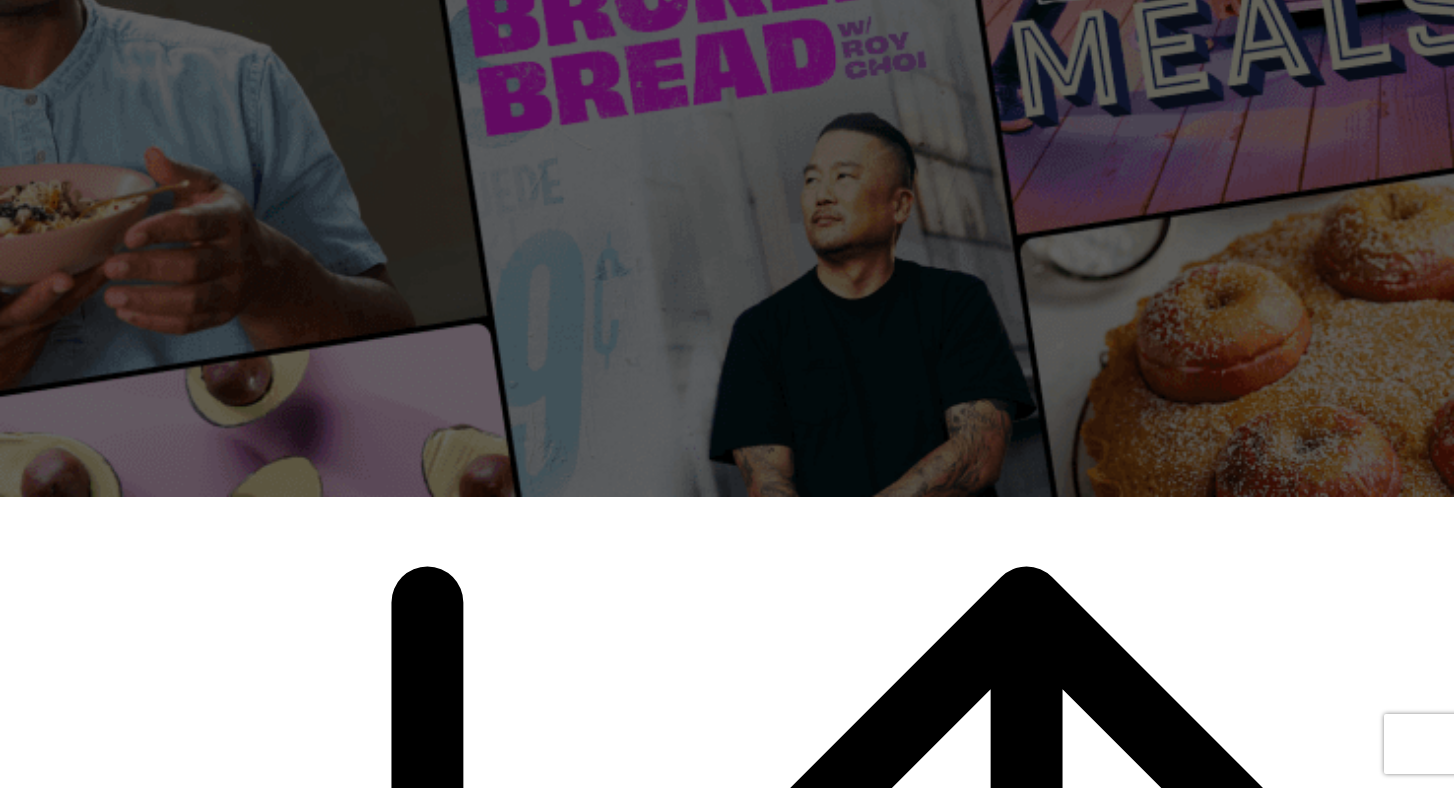 scroll, scrollTop: 201, scrollLeft: 0, axis: vertical 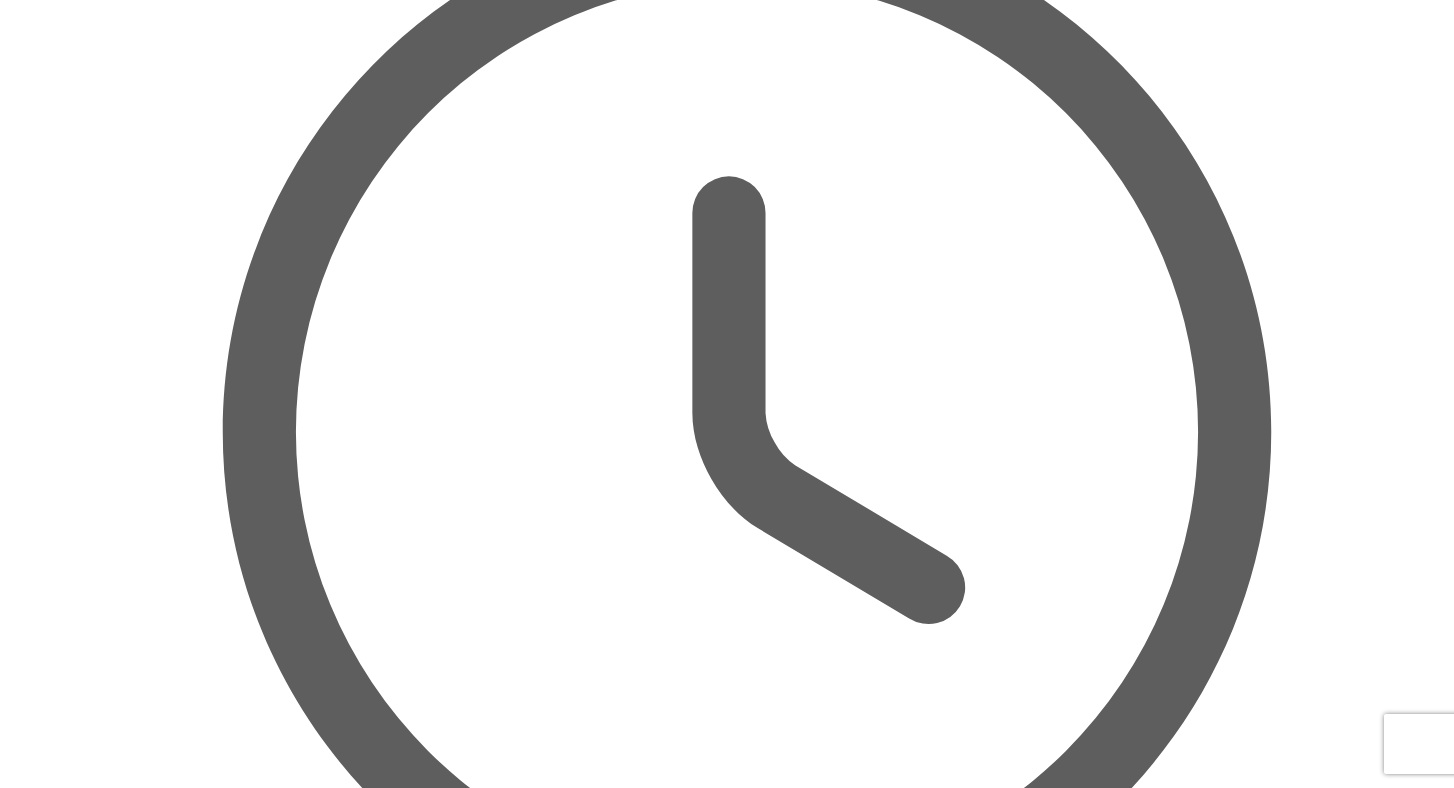 click on "Cubano Style Sliders" at bounding box center [115, 322369] 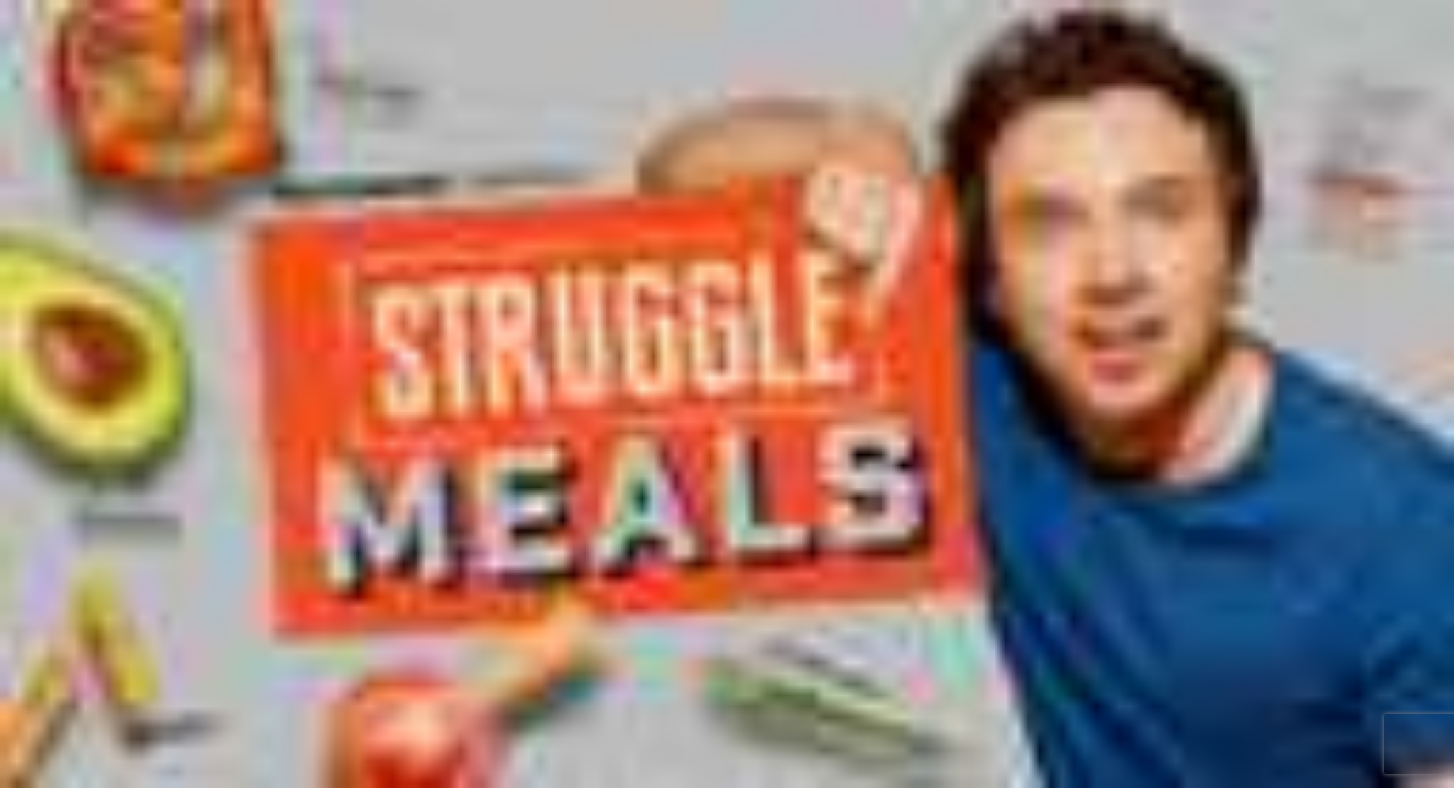 scroll, scrollTop: 0, scrollLeft: 0, axis: both 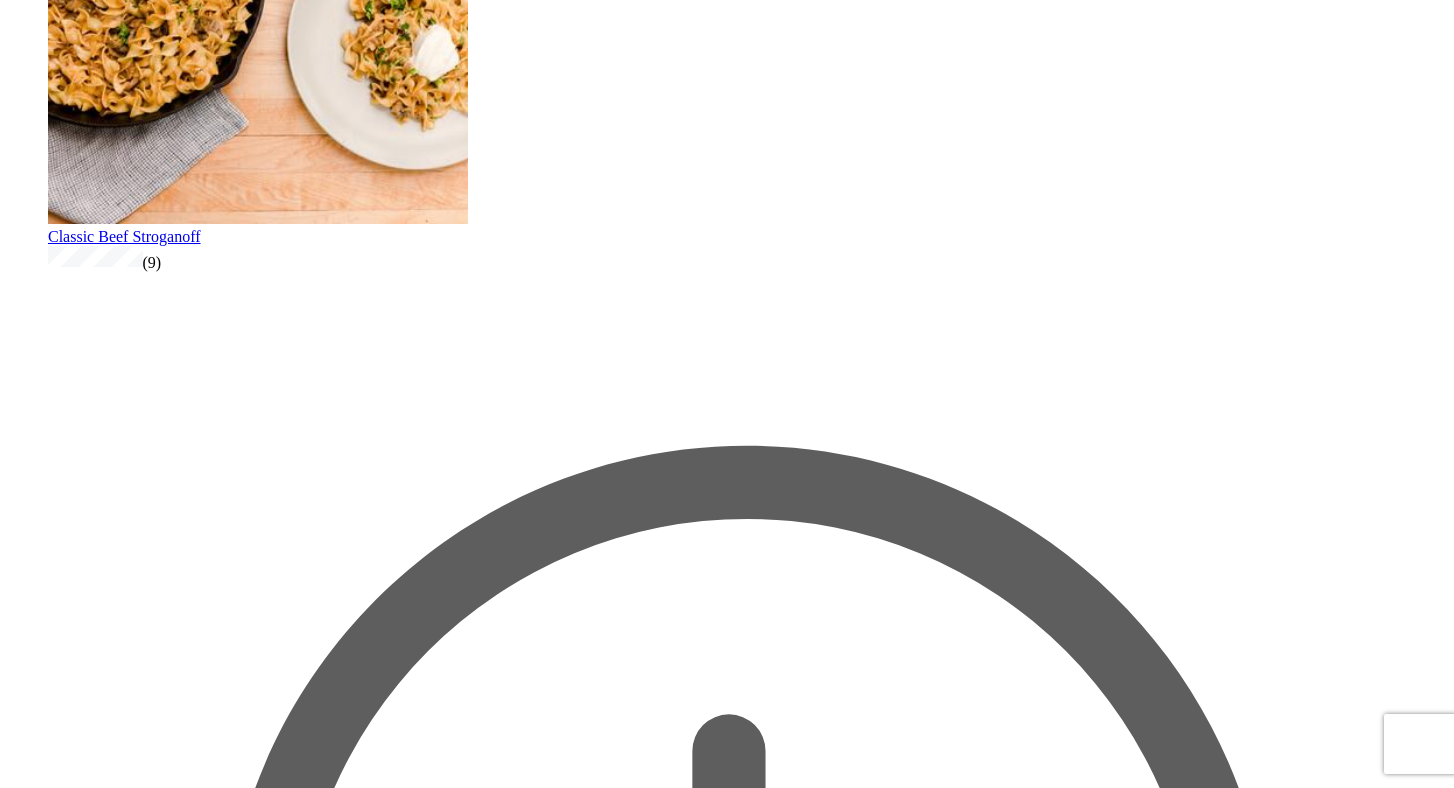 click on "Honey Garlic Glazed Meatballs" at bounding box center [149, 332559] 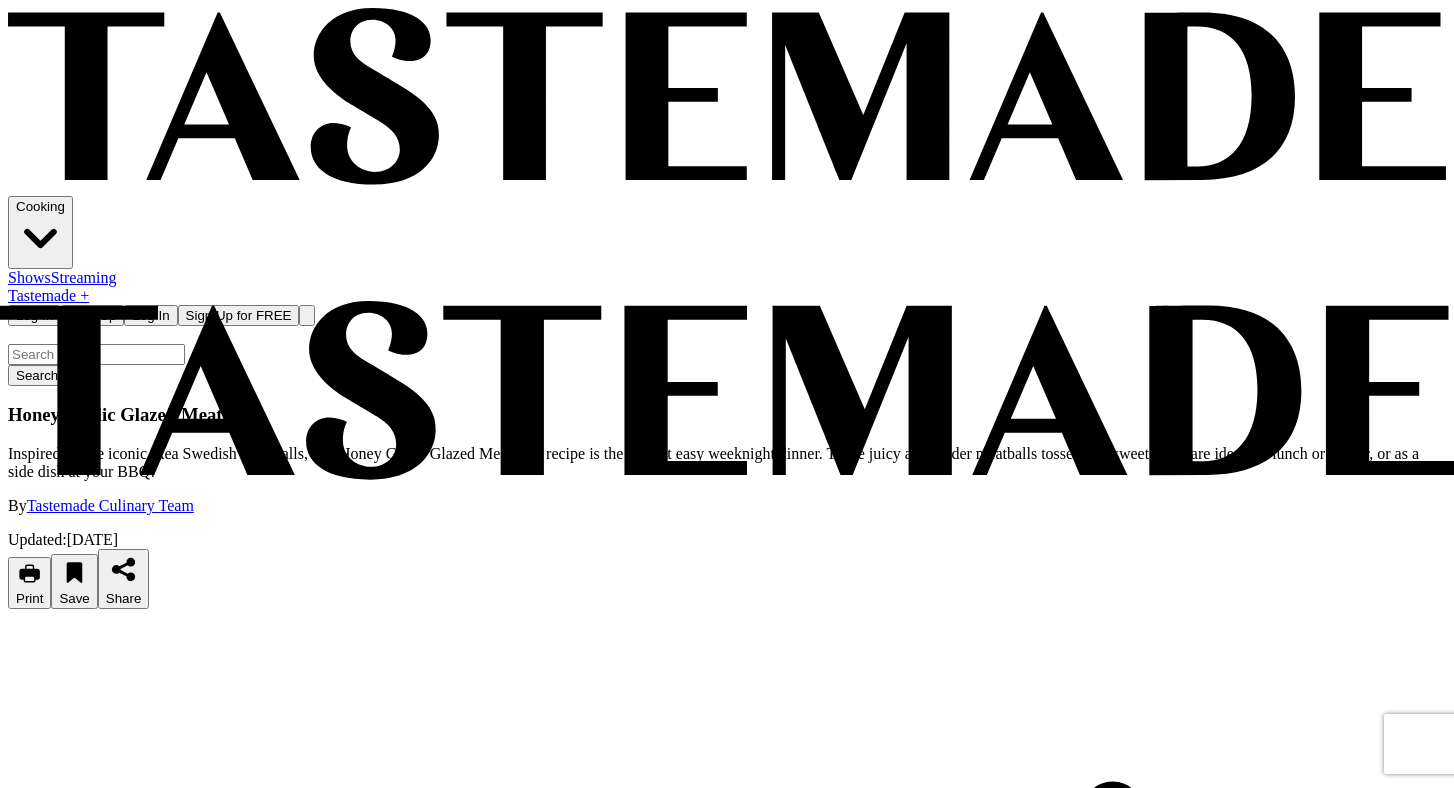 scroll, scrollTop: 0, scrollLeft: 0, axis: both 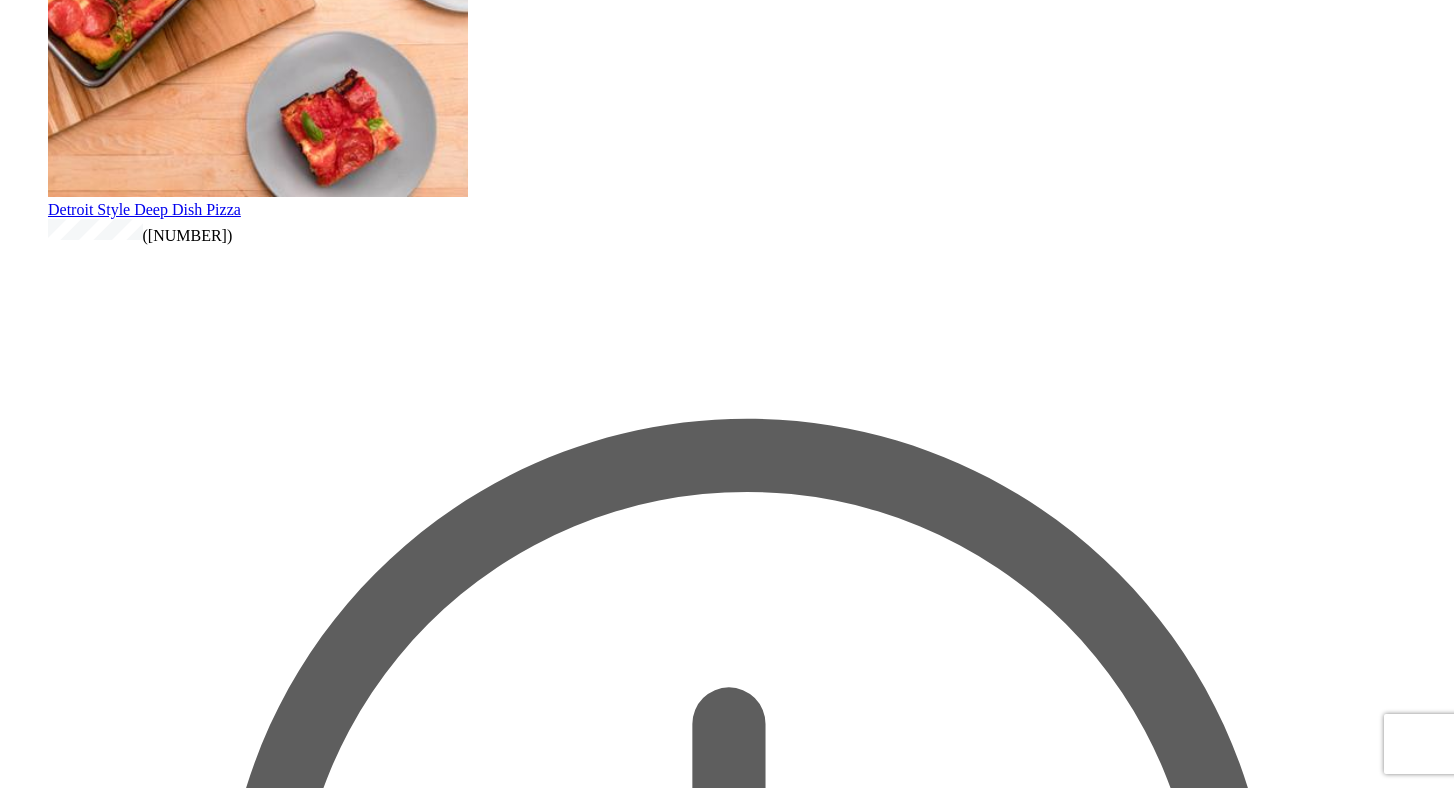 click on "Dr. Pepper Pulled Pork Sliders" at bounding box center [146, 399941] 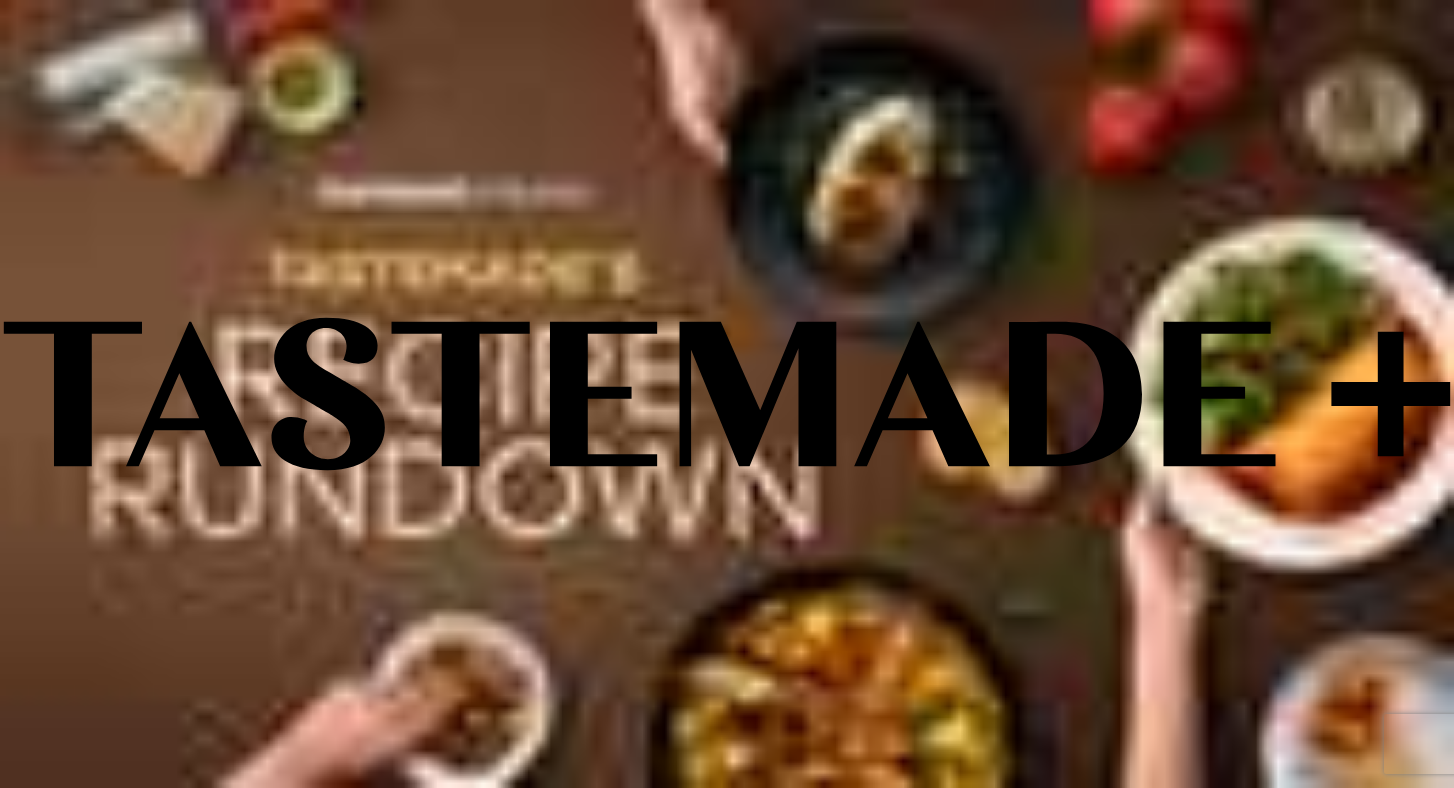 click at bounding box center [28, 18684] 